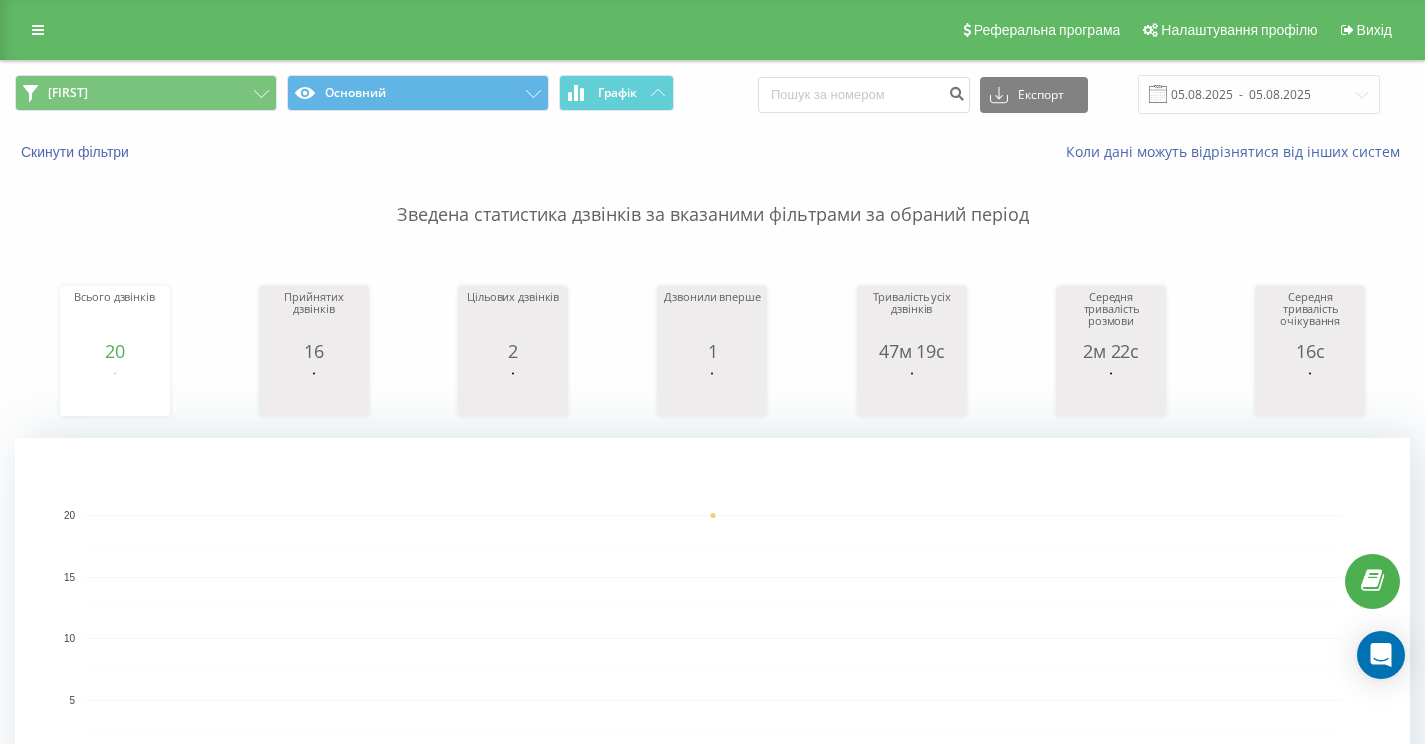 scroll, scrollTop: 0, scrollLeft: 0, axis: both 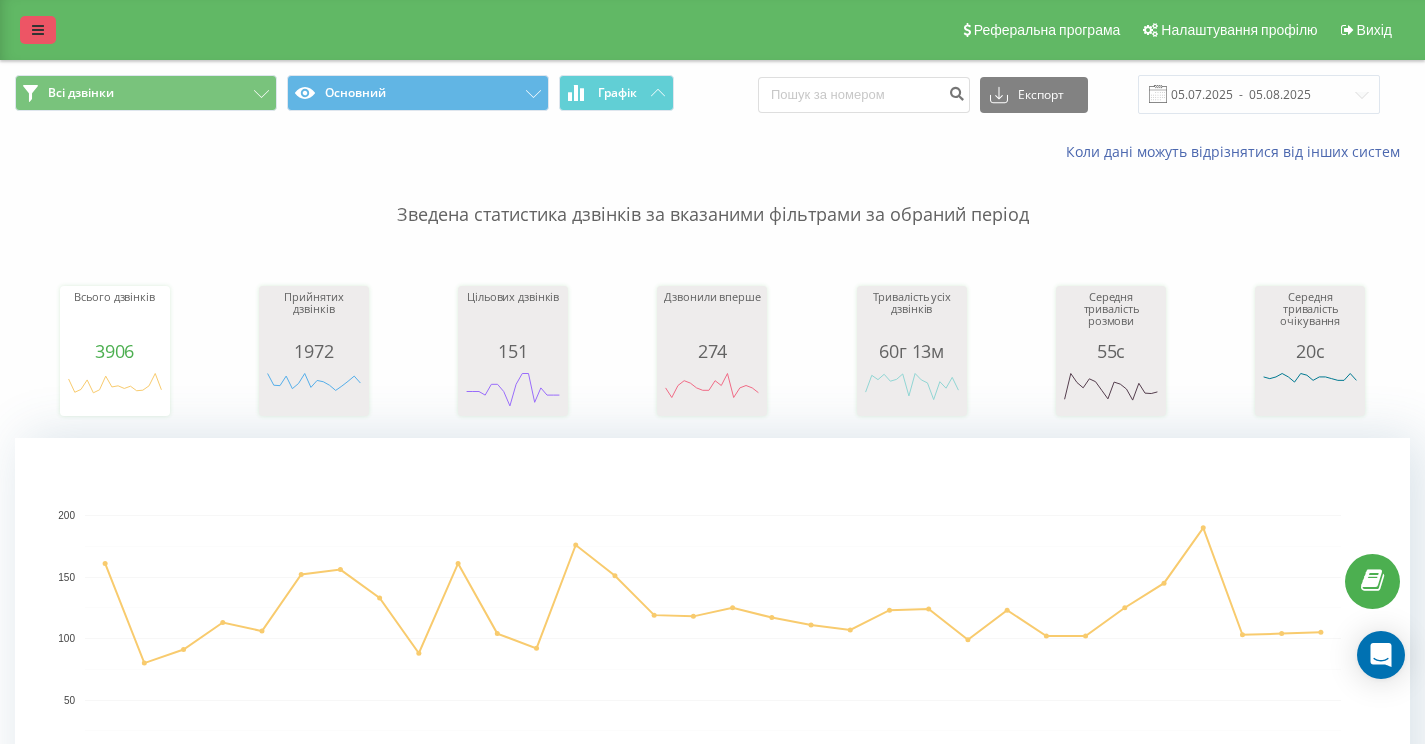 click at bounding box center [38, 30] 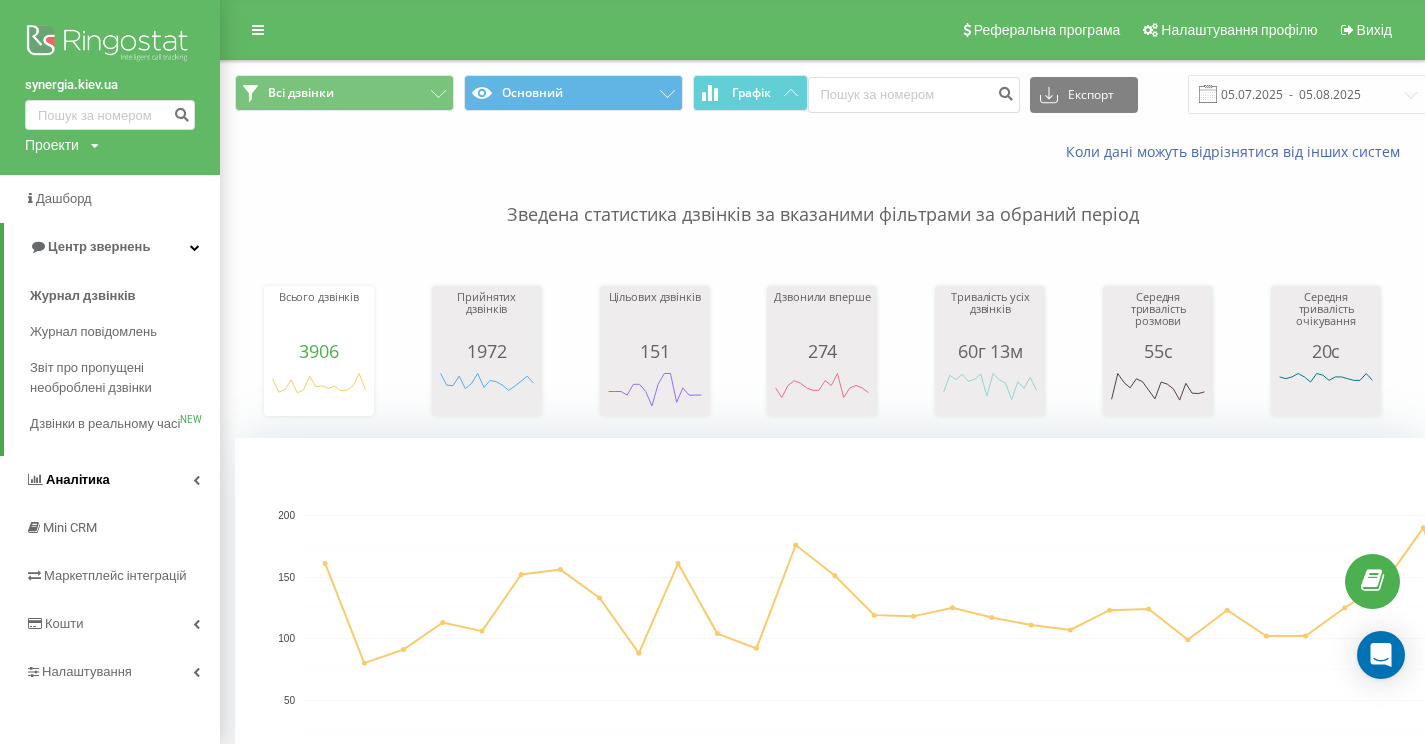 click on "Аналiтика" at bounding box center (78, 479) 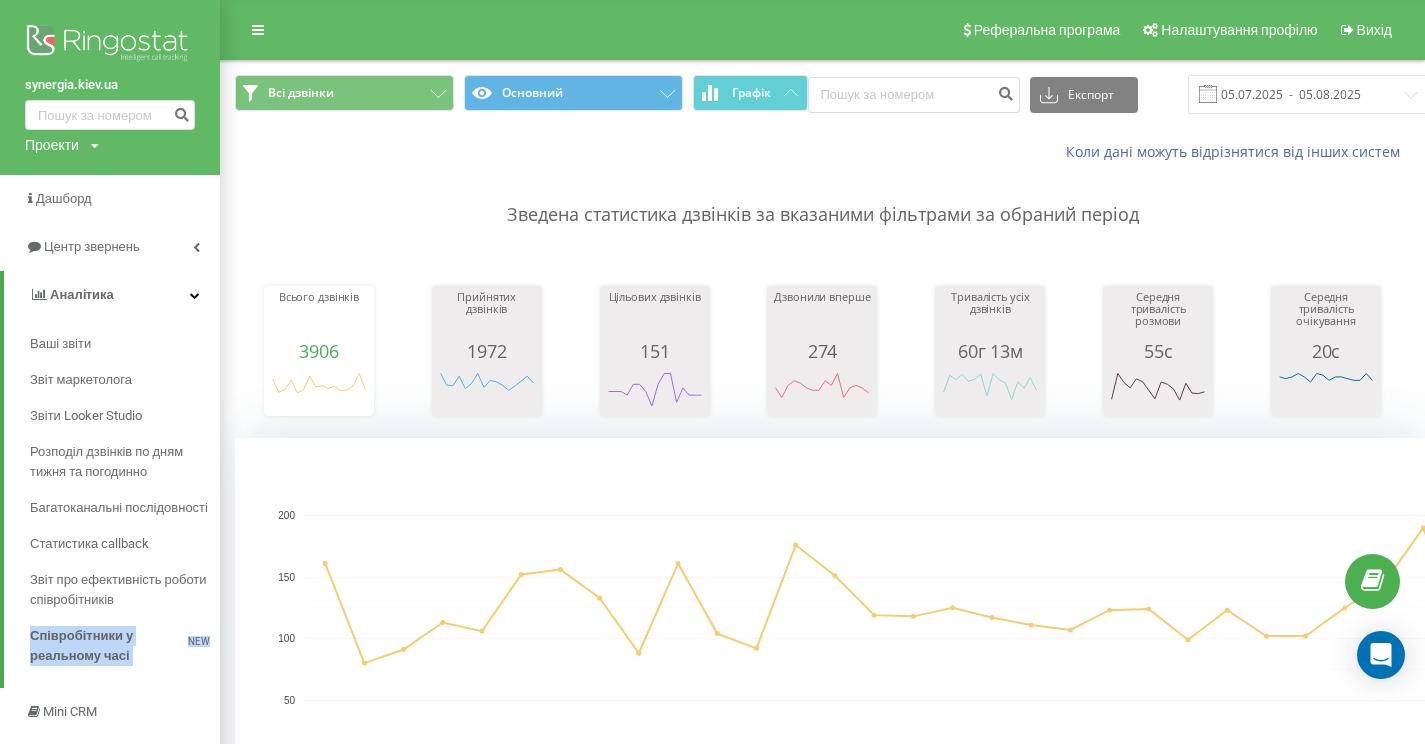 click on "Співробітники у реальному часі" at bounding box center (109, 646) 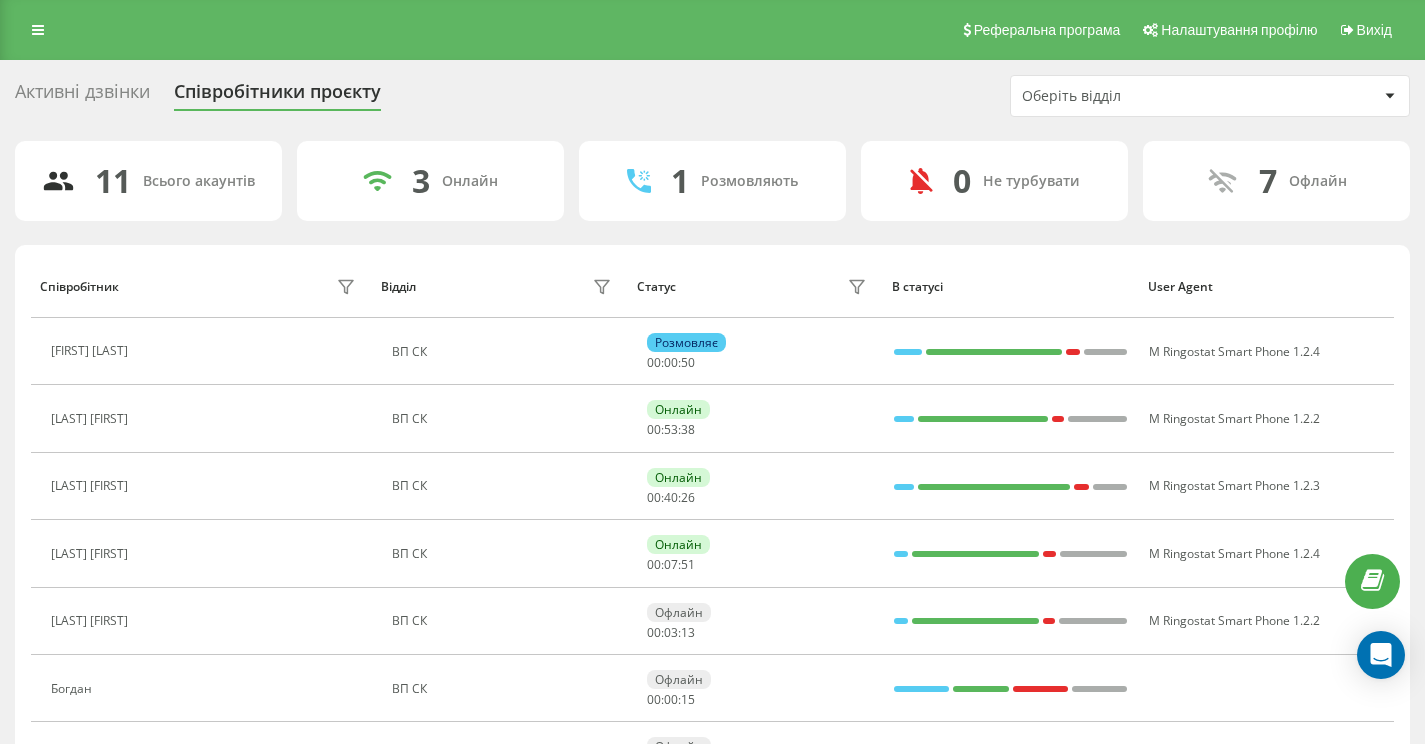 scroll, scrollTop: 0, scrollLeft: 0, axis: both 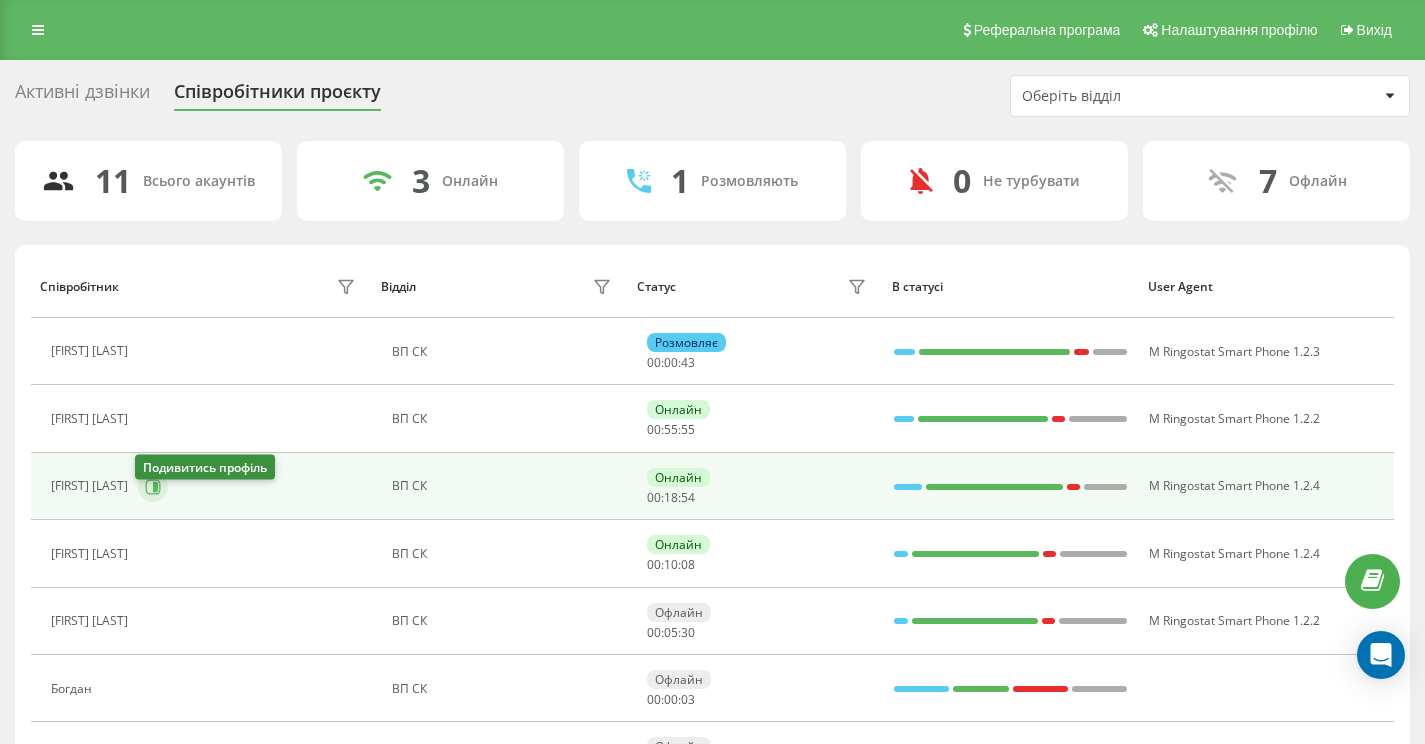 click 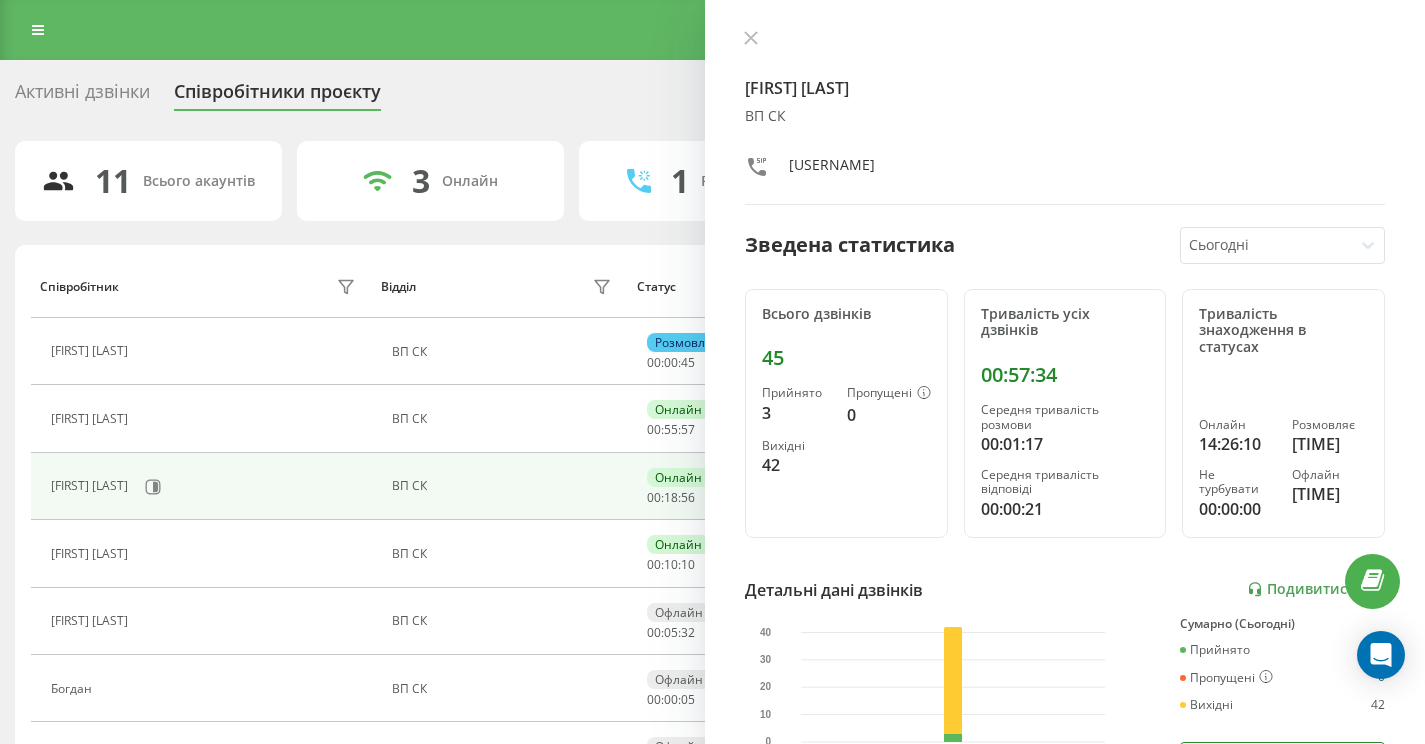 scroll, scrollTop: 388, scrollLeft: 0, axis: vertical 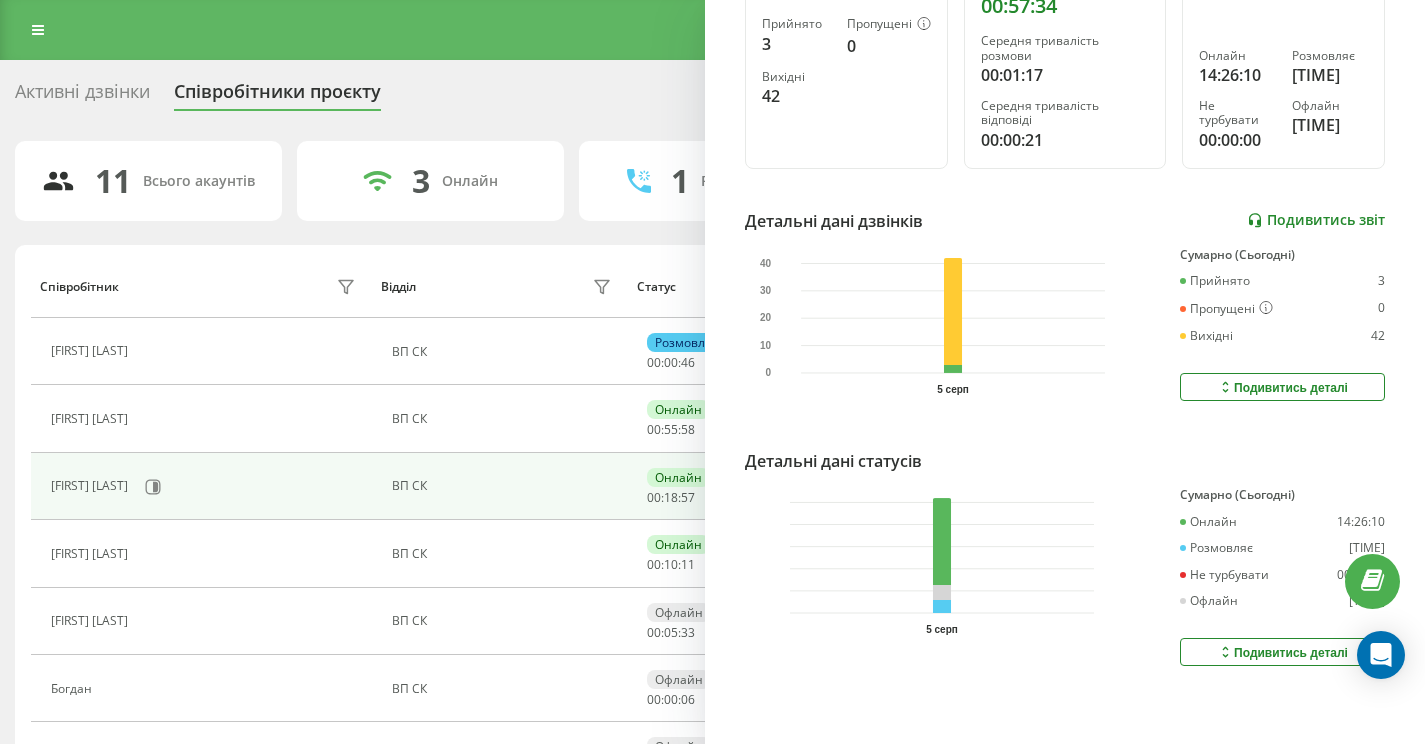 click on "Подивитись звіт" at bounding box center (1316, 220) 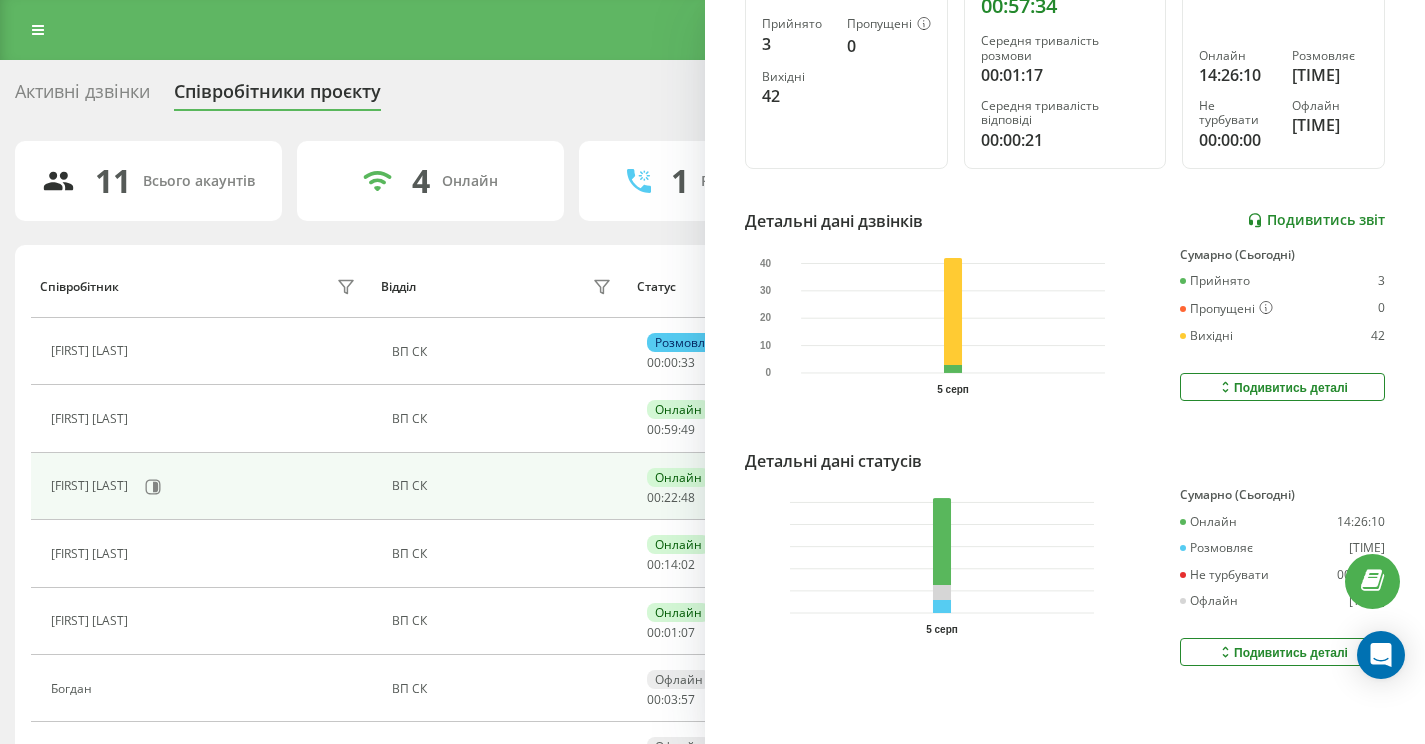 click on "Подивитись звіт" at bounding box center (1316, 220) 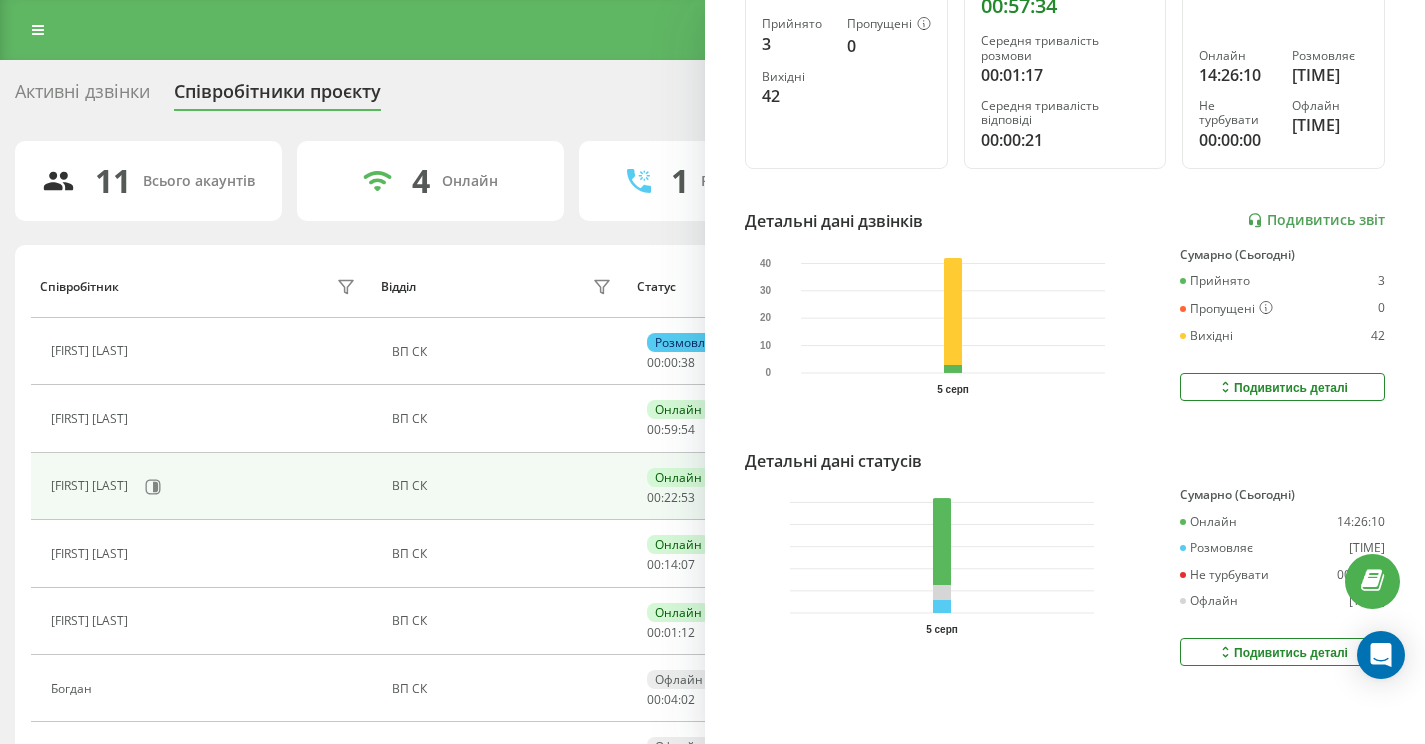 scroll, scrollTop: 0, scrollLeft: 0, axis: both 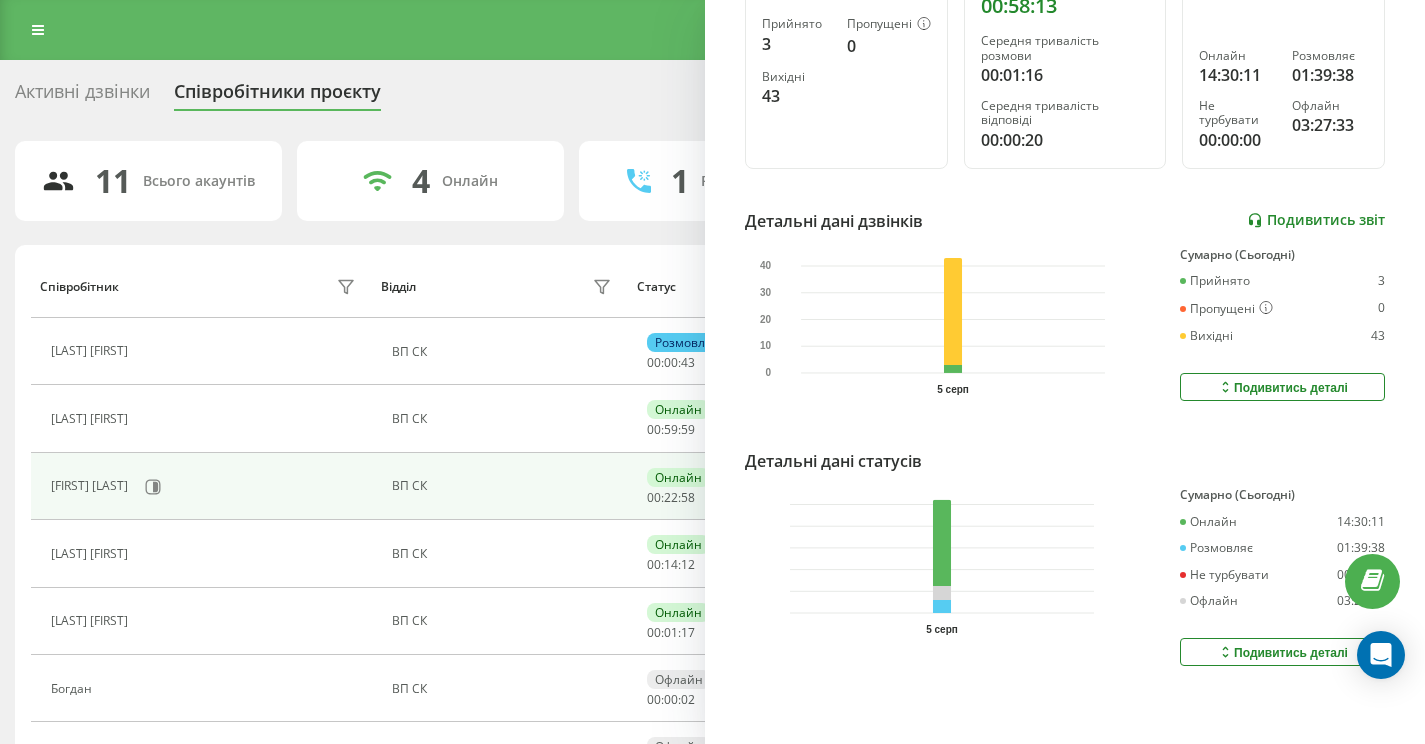 click on "Подивитись звіт" at bounding box center [1316, 220] 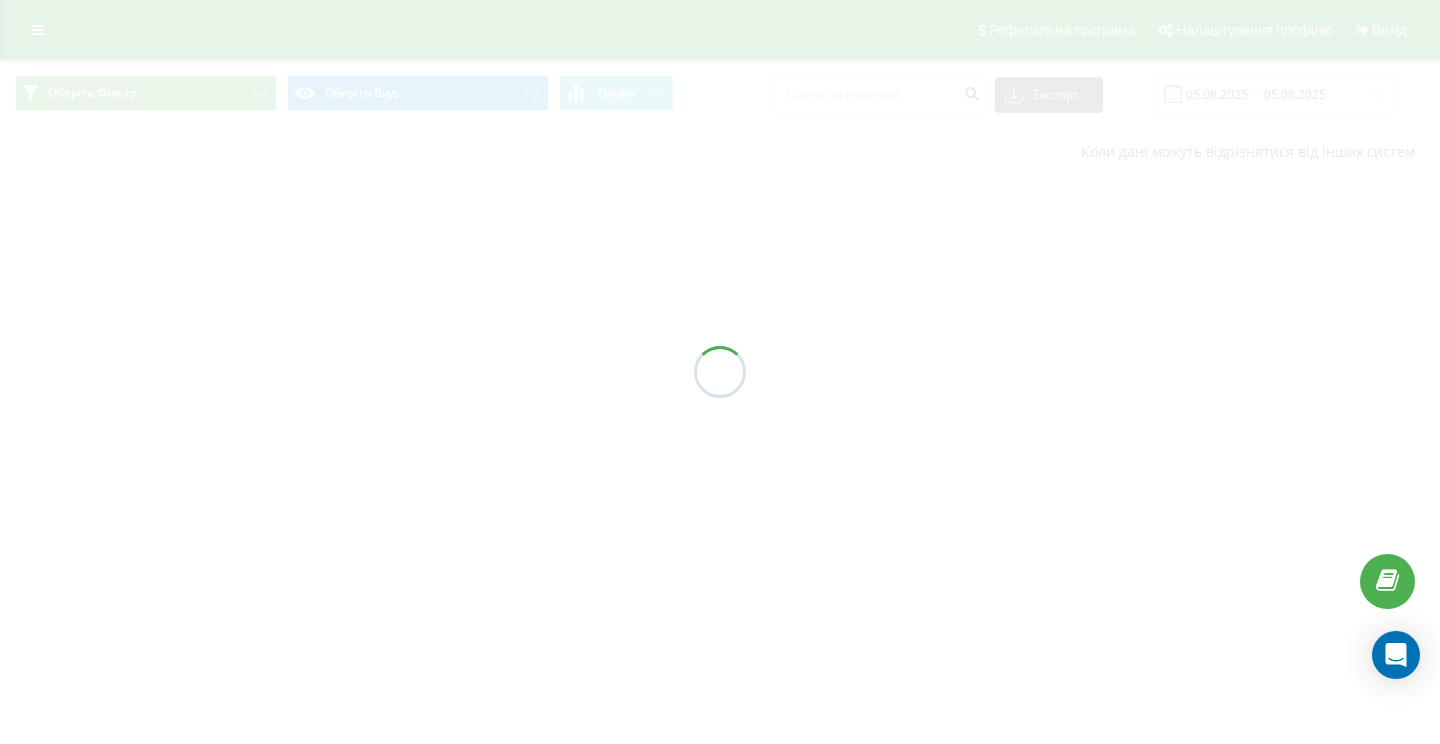scroll, scrollTop: 0, scrollLeft: 0, axis: both 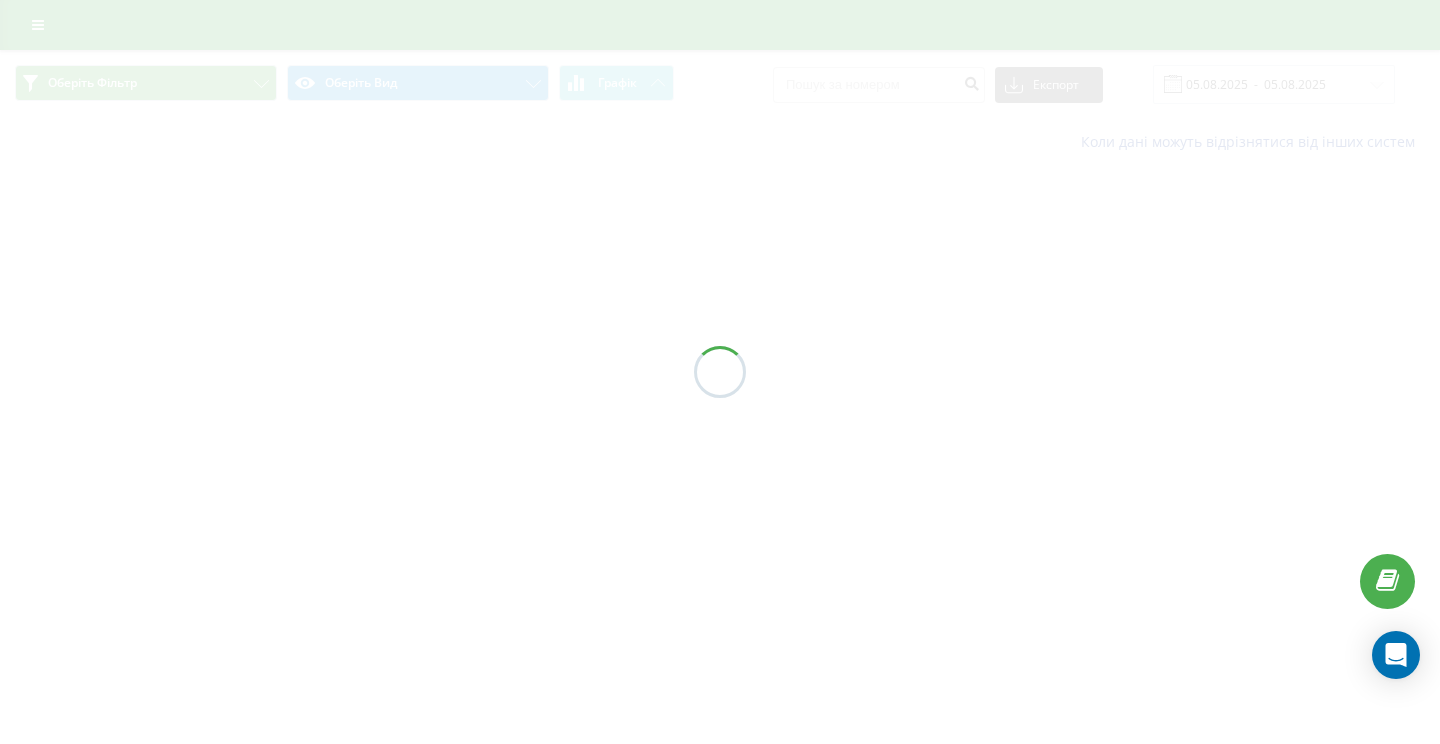 type on "05.08.2025  -  06.08.2025" 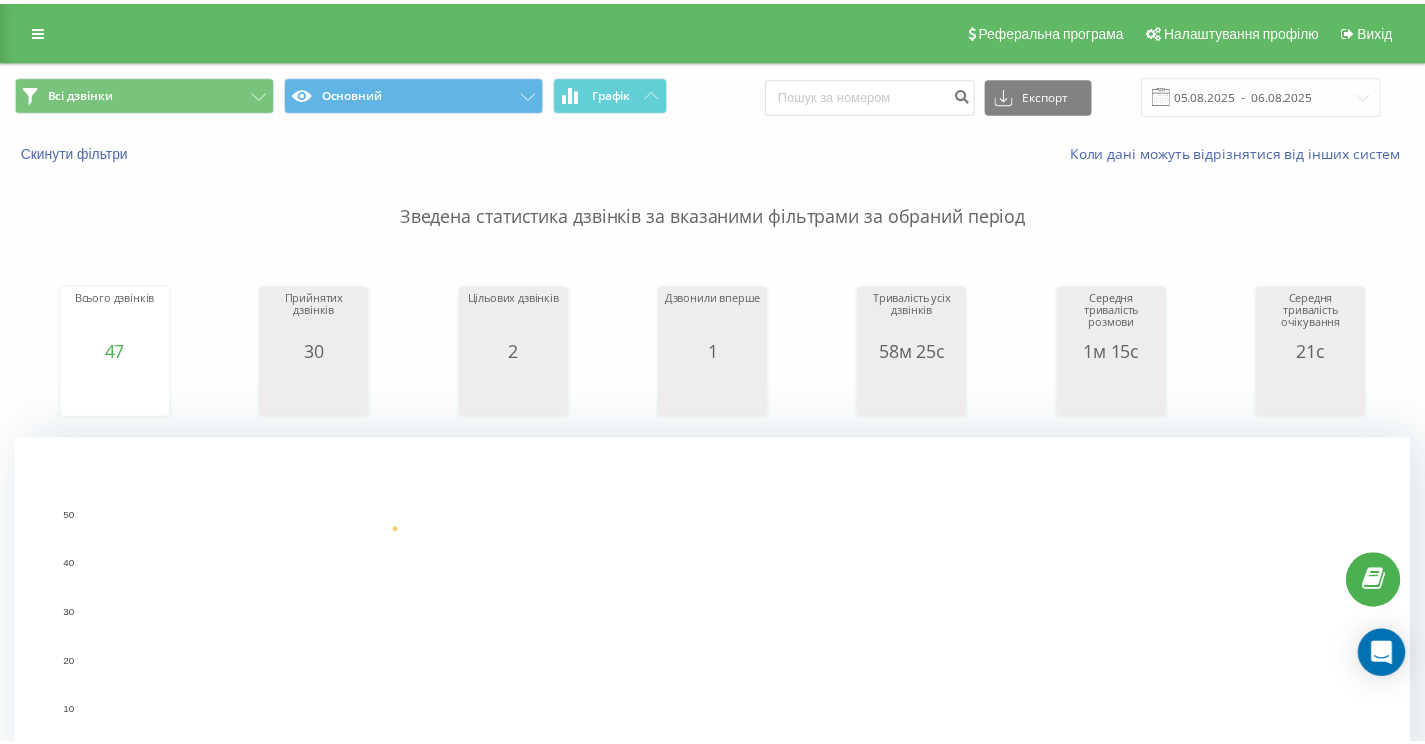 scroll, scrollTop: 0, scrollLeft: 0, axis: both 